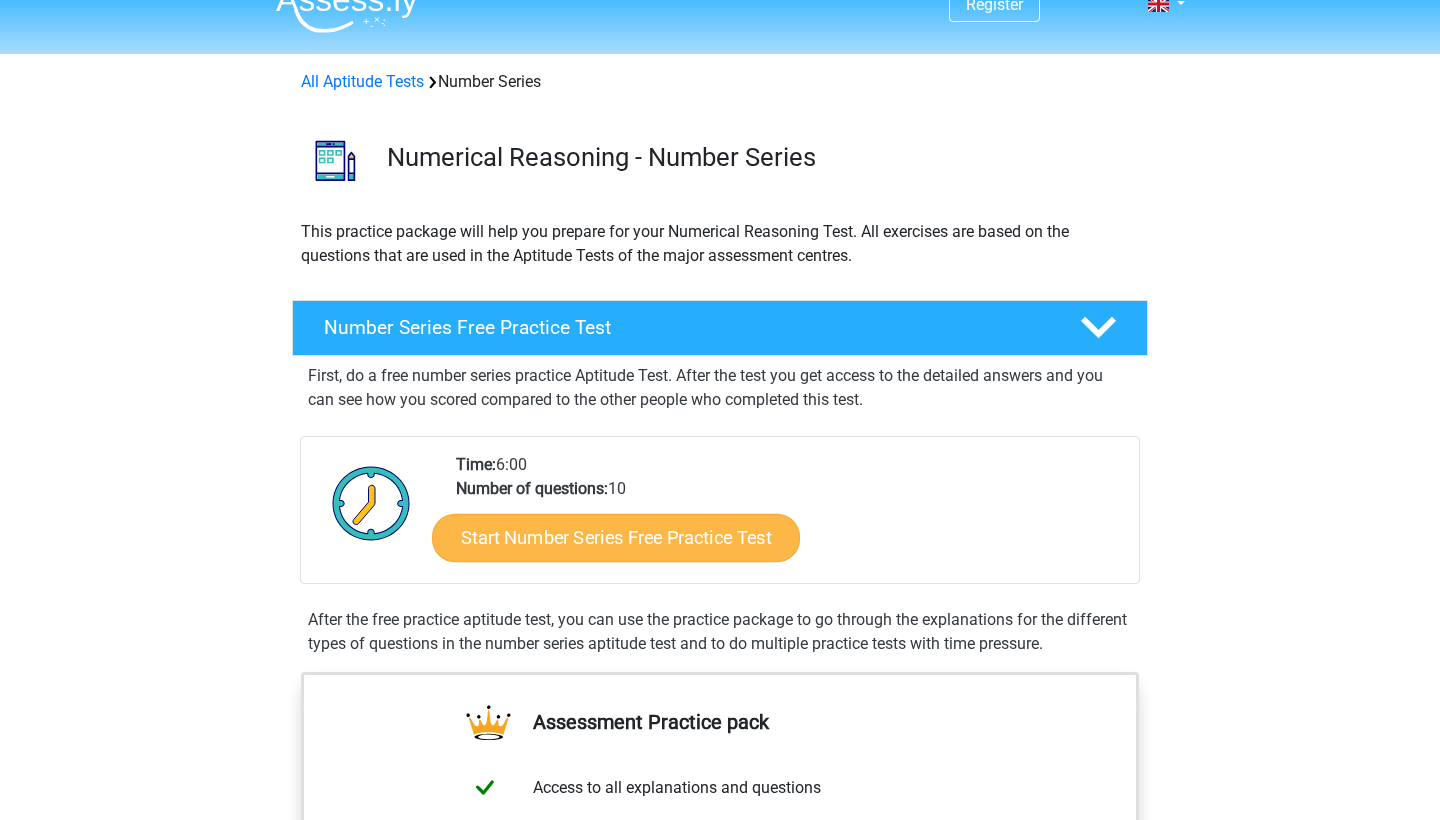 scroll, scrollTop: 30, scrollLeft: 0, axis: vertical 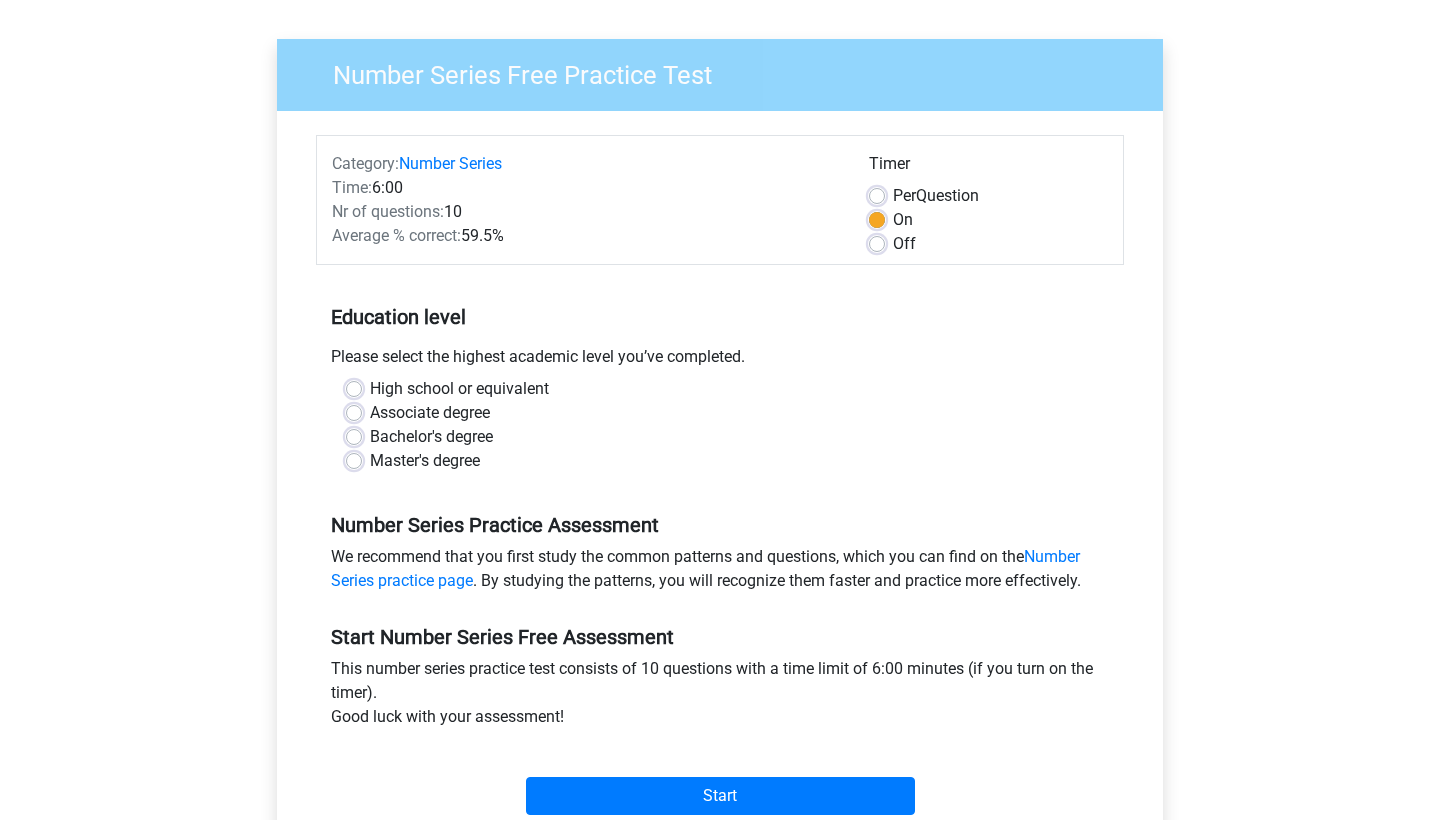 click on "Master's degree" at bounding box center [425, 461] 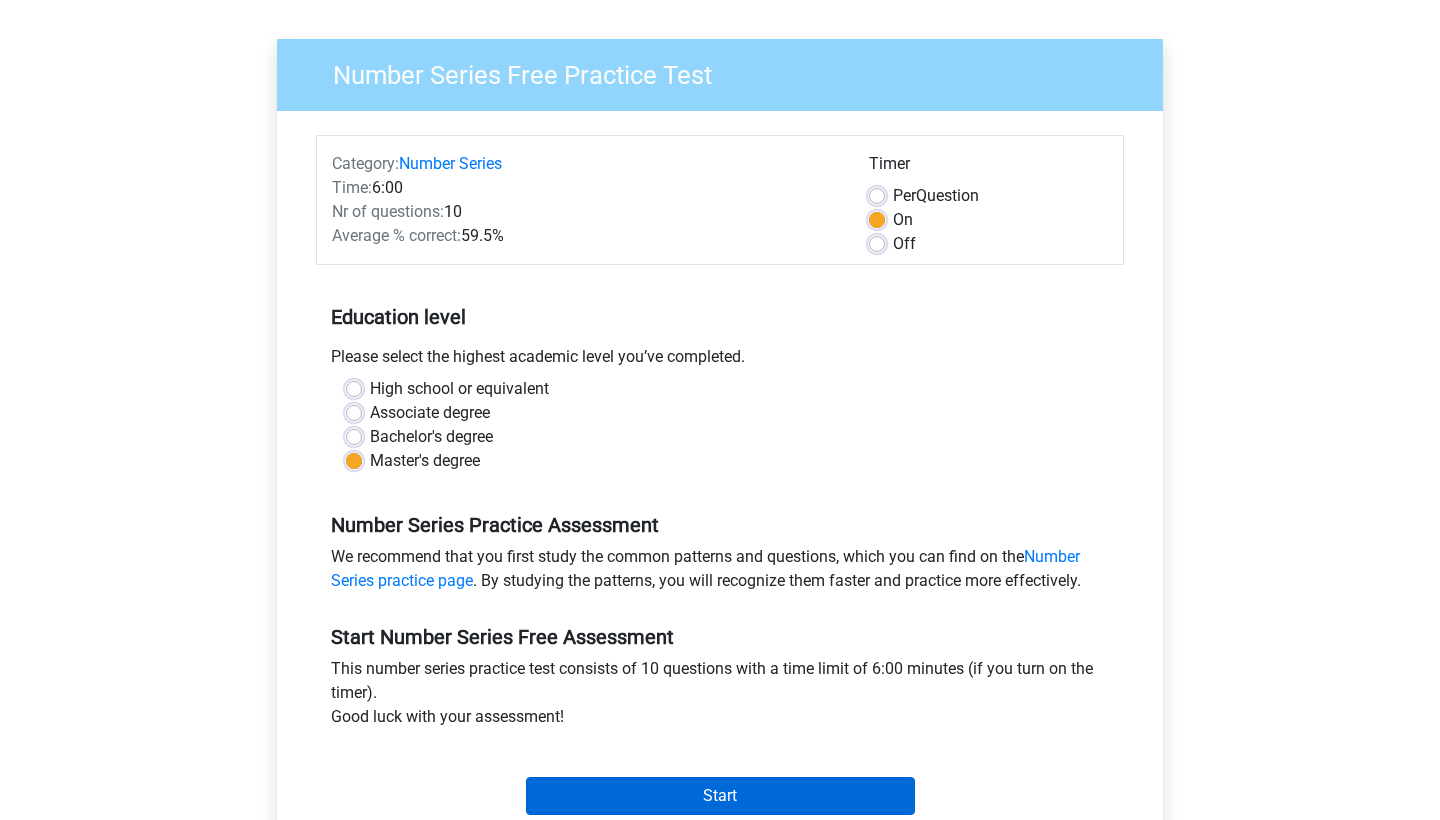 click on "Start" at bounding box center (720, 796) 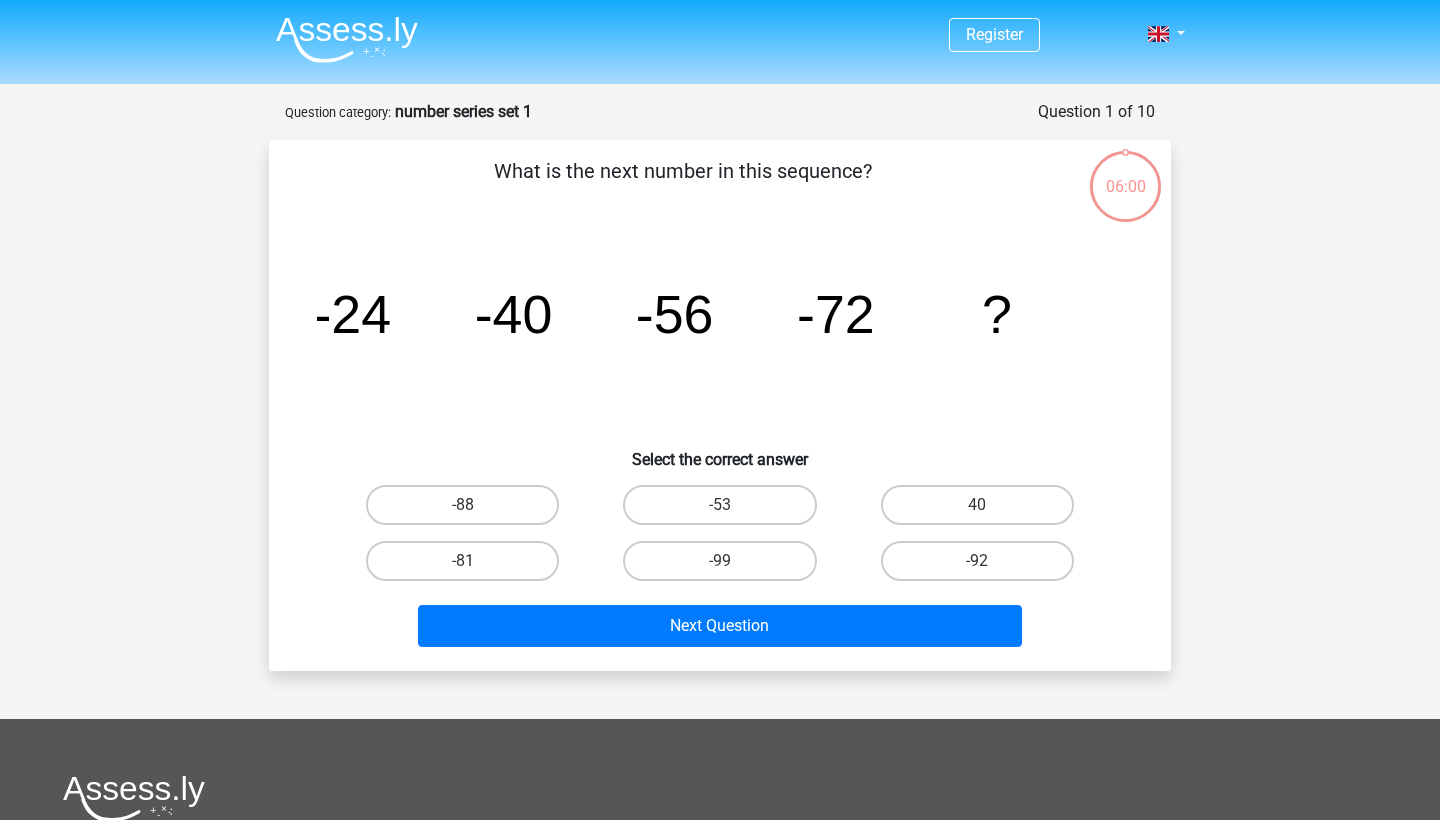 scroll, scrollTop: 0, scrollLeft: 0, axis: both 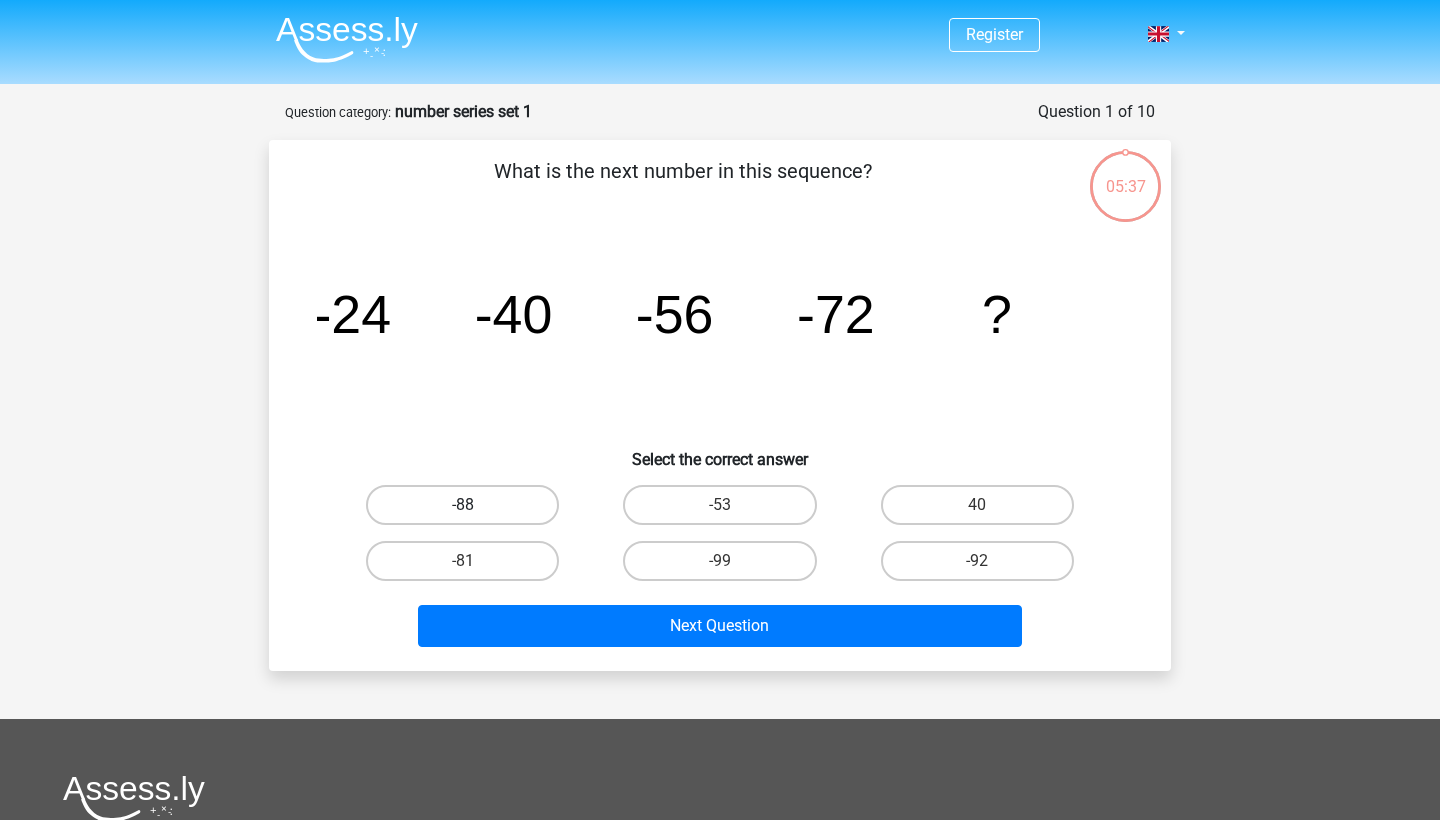 click on "-88" at bounding box center [462, 505] 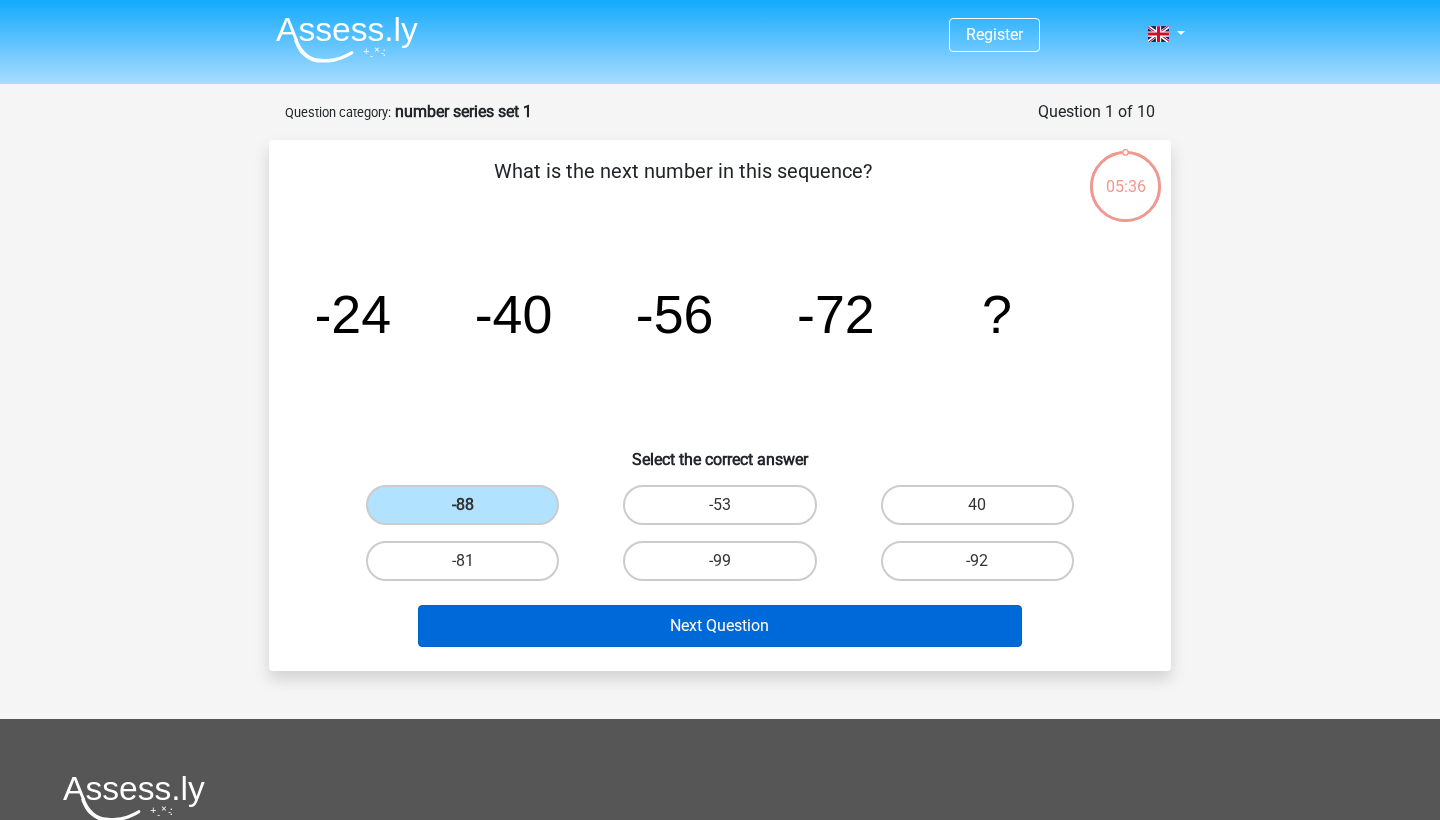 click on "Next Question" at bounding box center [720, 626] 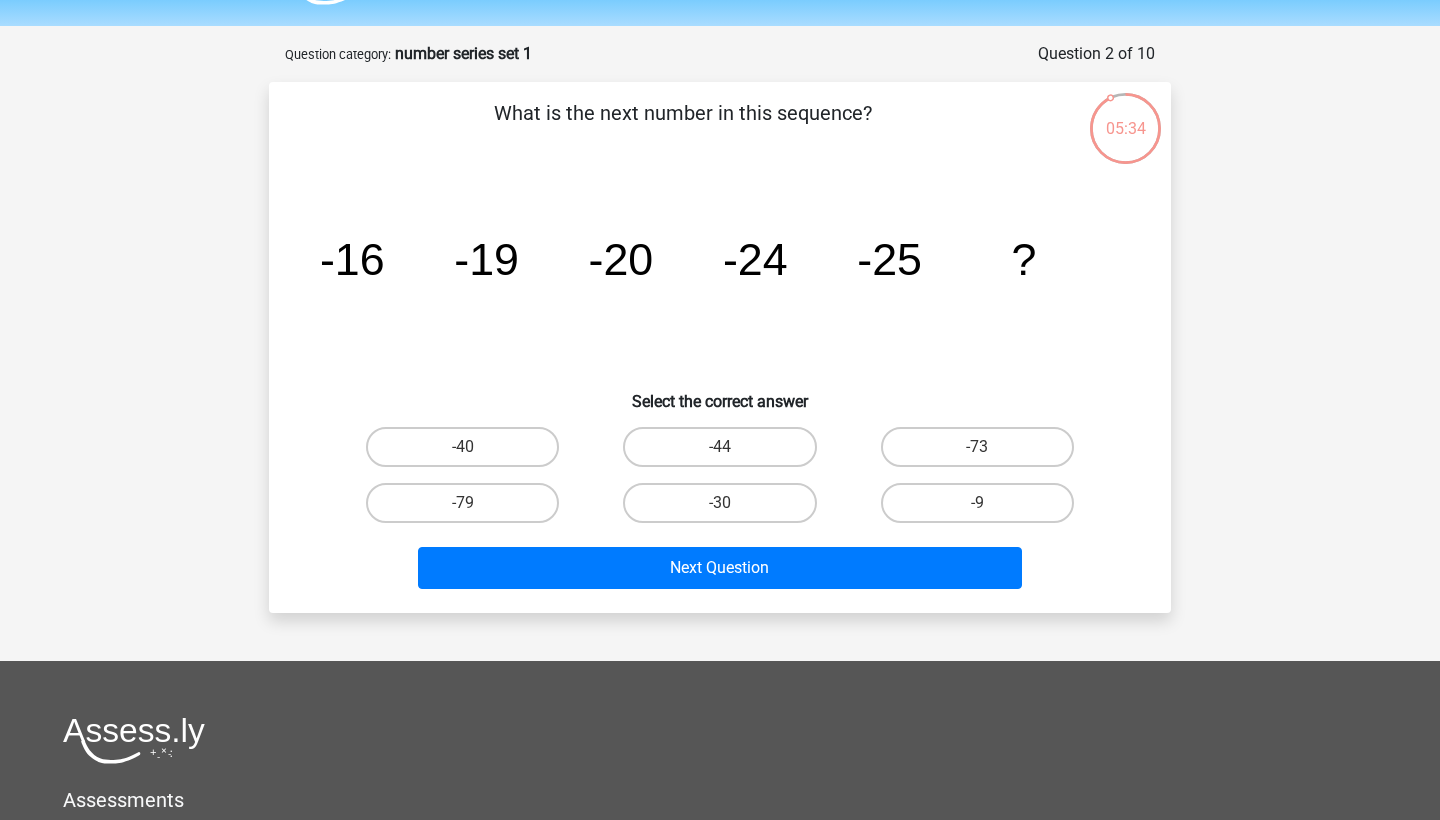 scroll, scrollTop: 57, scrollLeft: 0, axis: vertical 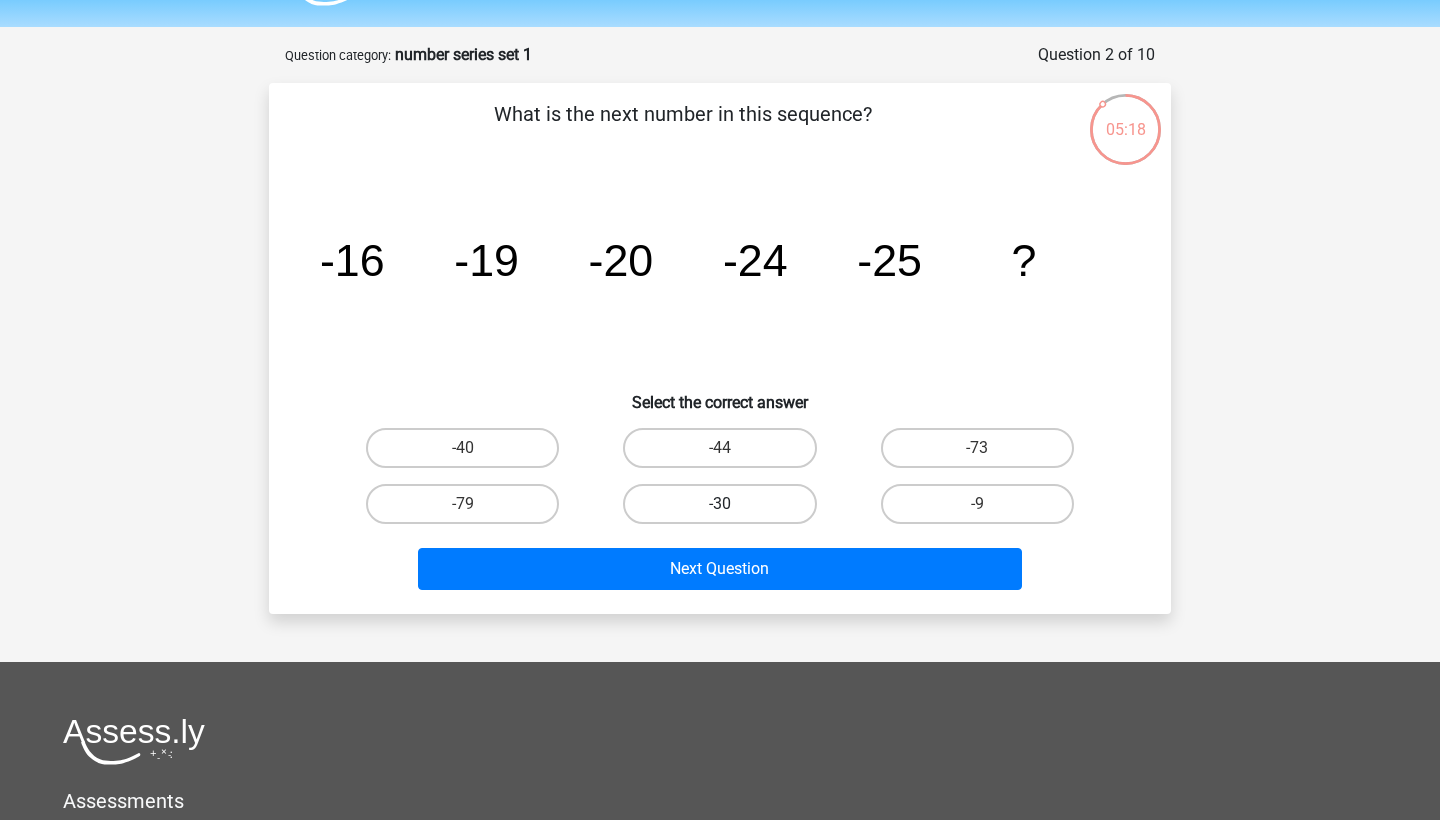 click on "-30" at bounding box center [719, 504] 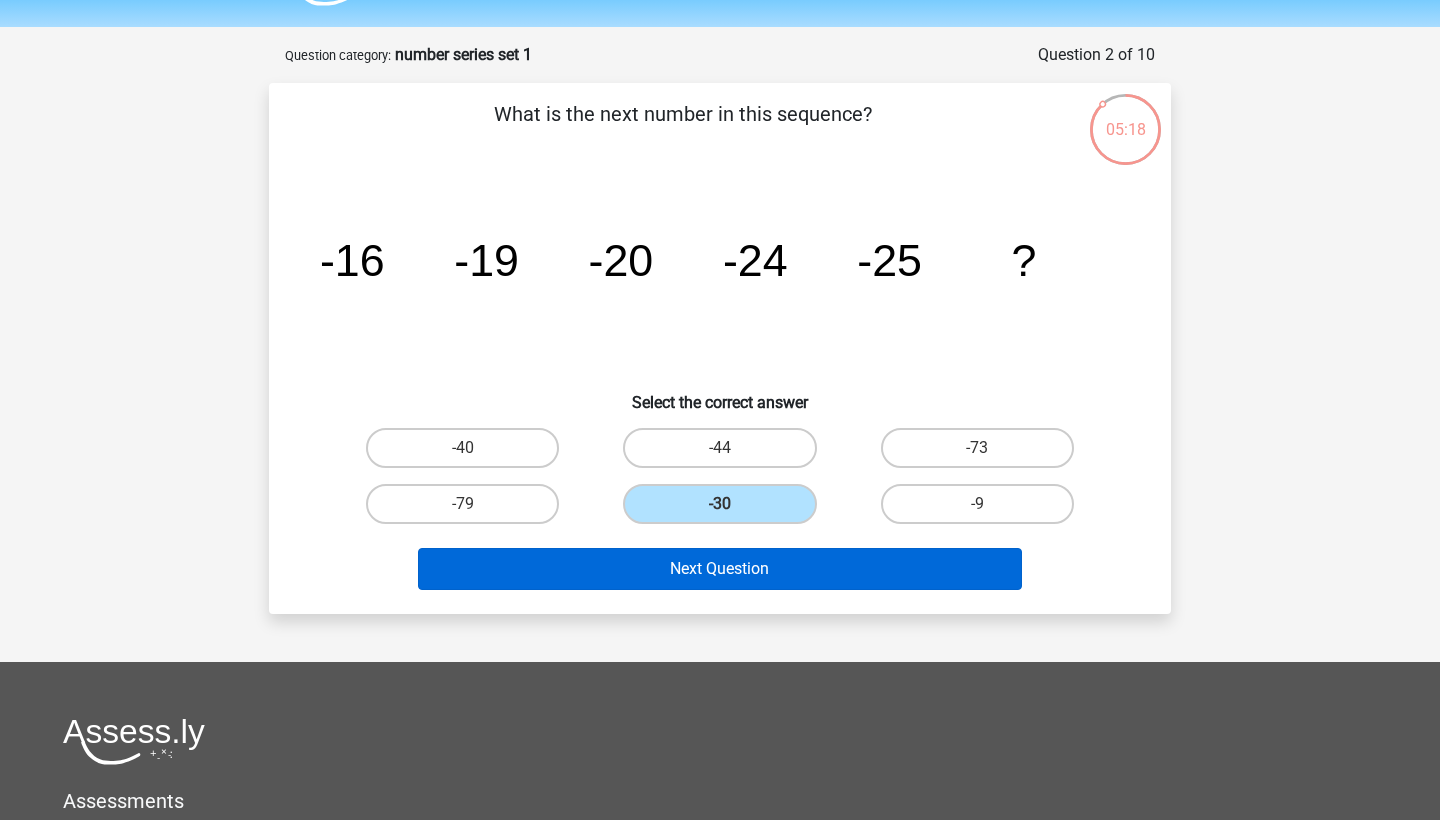 click on "Next Question" at bounding box center (720, 569) 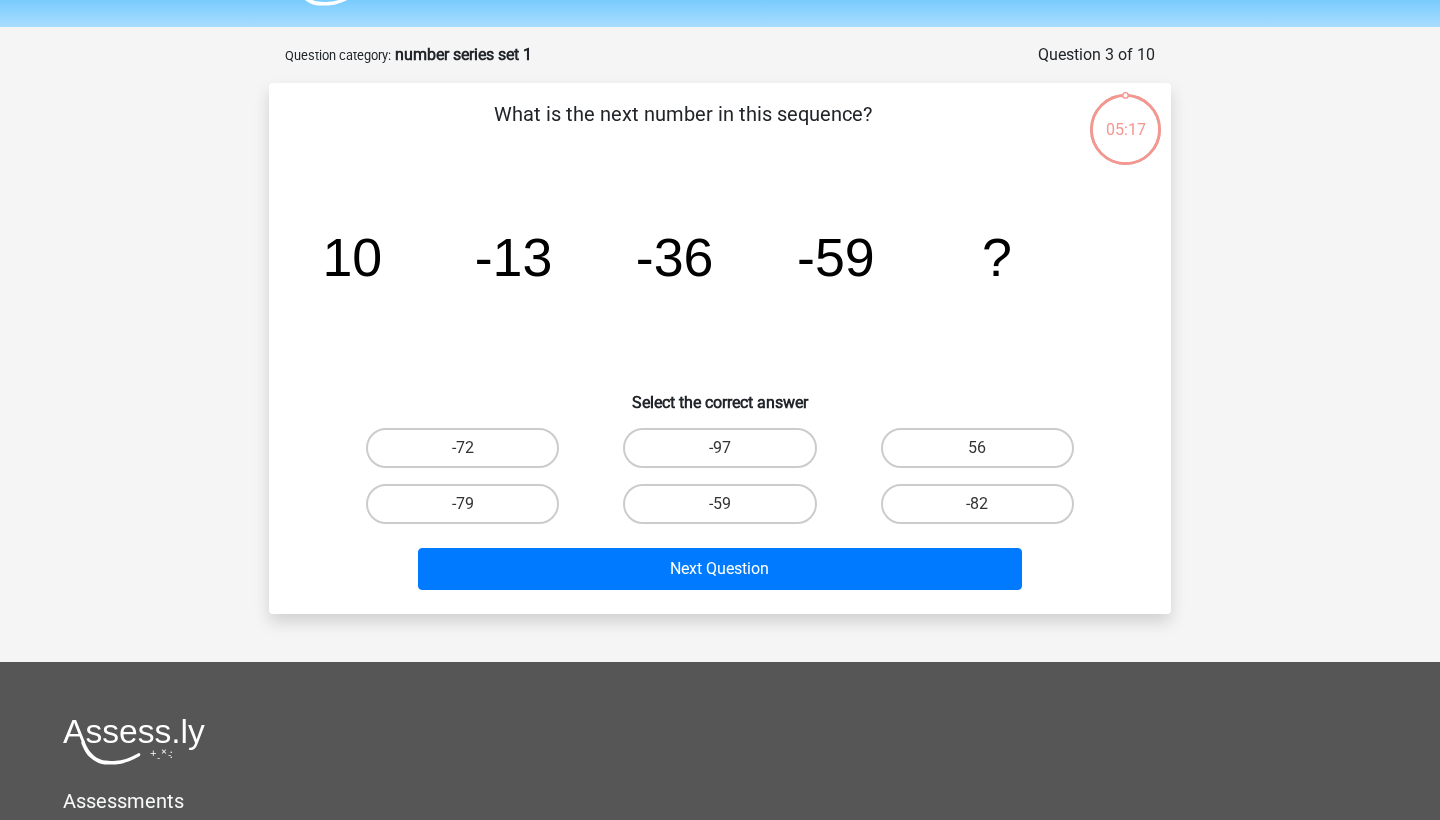 scroll, scrollTop: 100, scrollLeft: 0, axis: vertical 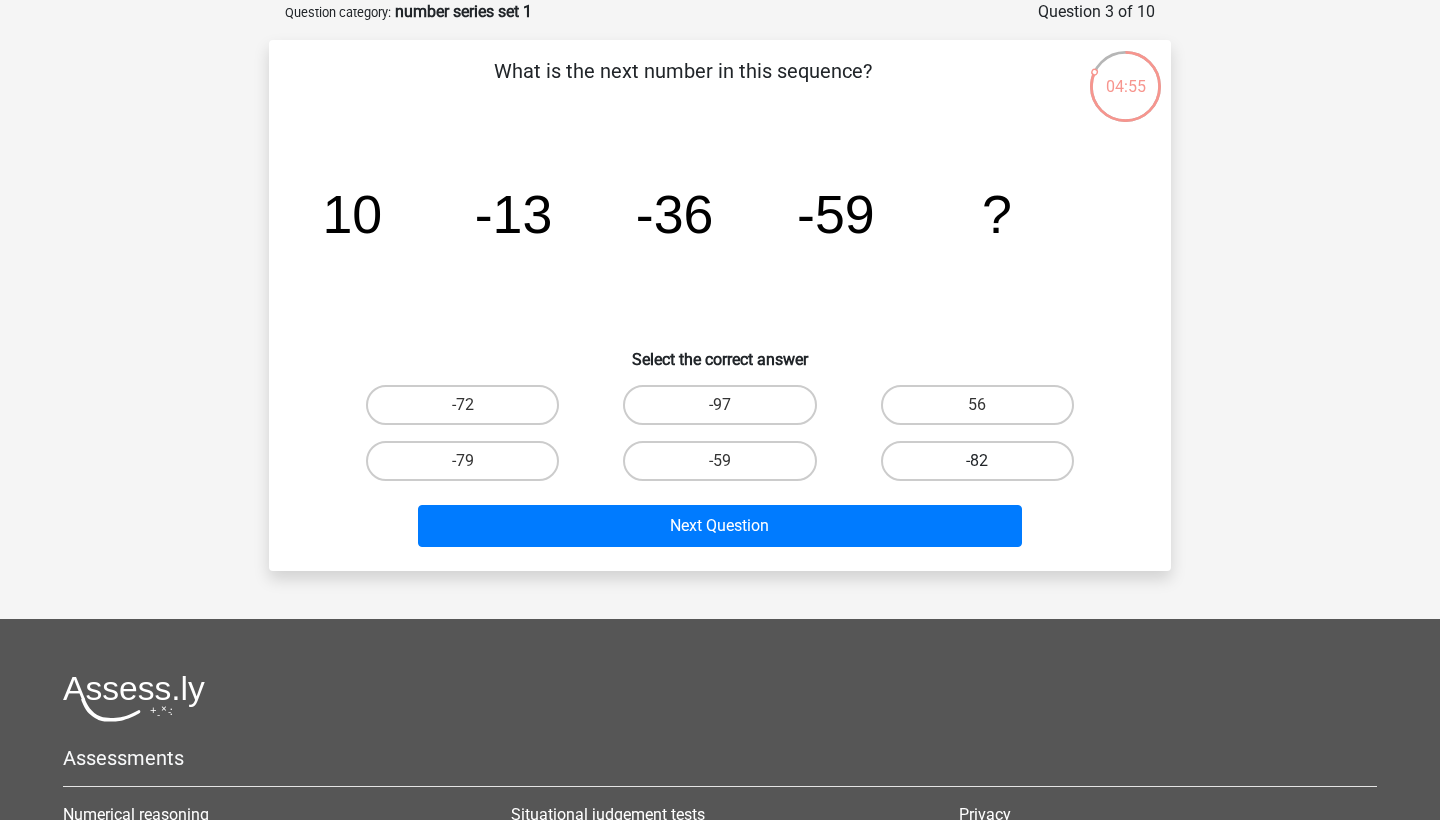 click on "-82" at bounding box center [977, 461] 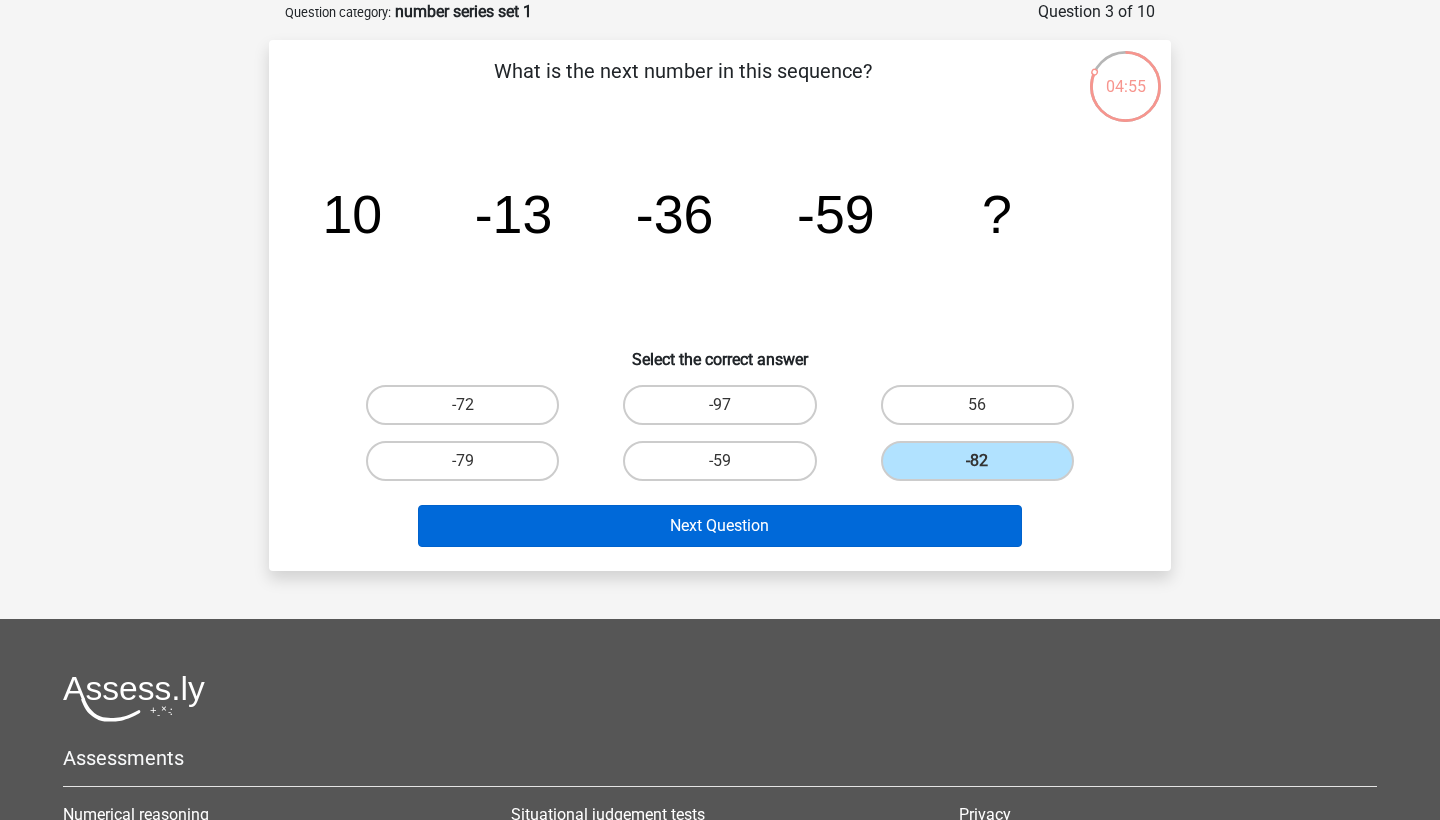 click on "Next Question" at bounding box center [720, 526] 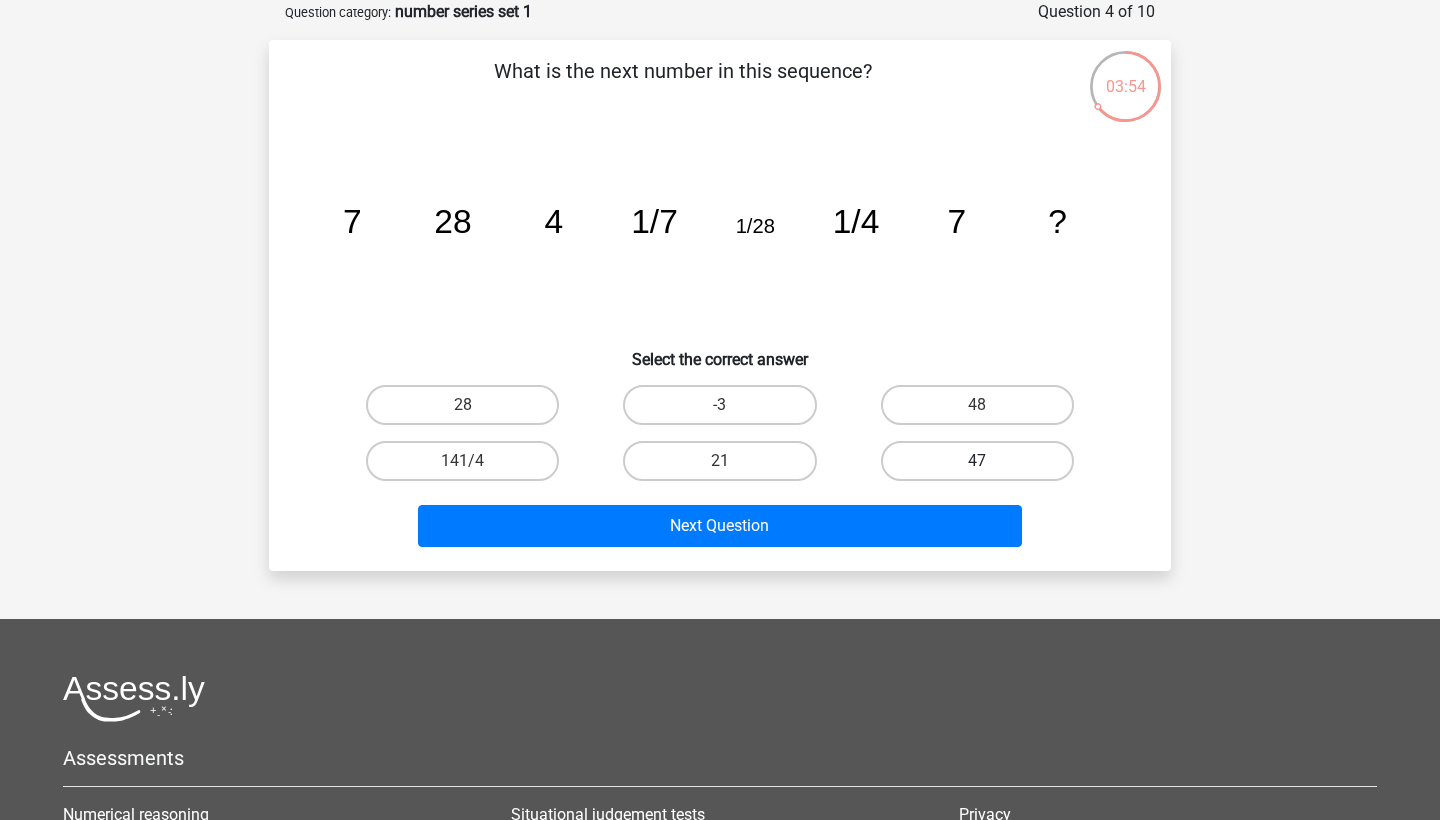 click on "47" at bounding box center [977, 461] 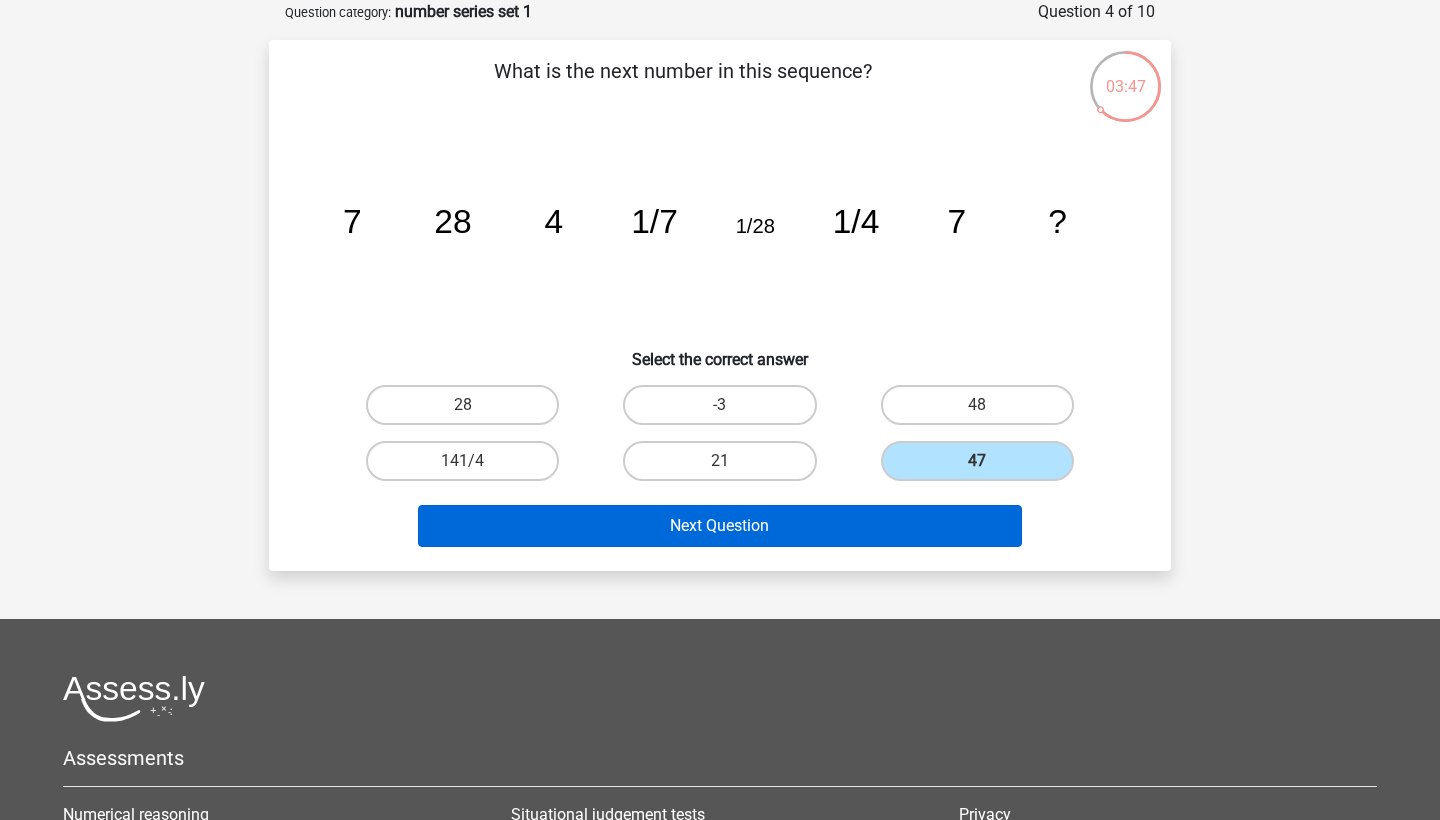 click on "Next Question" at bounding box center (720, 526) 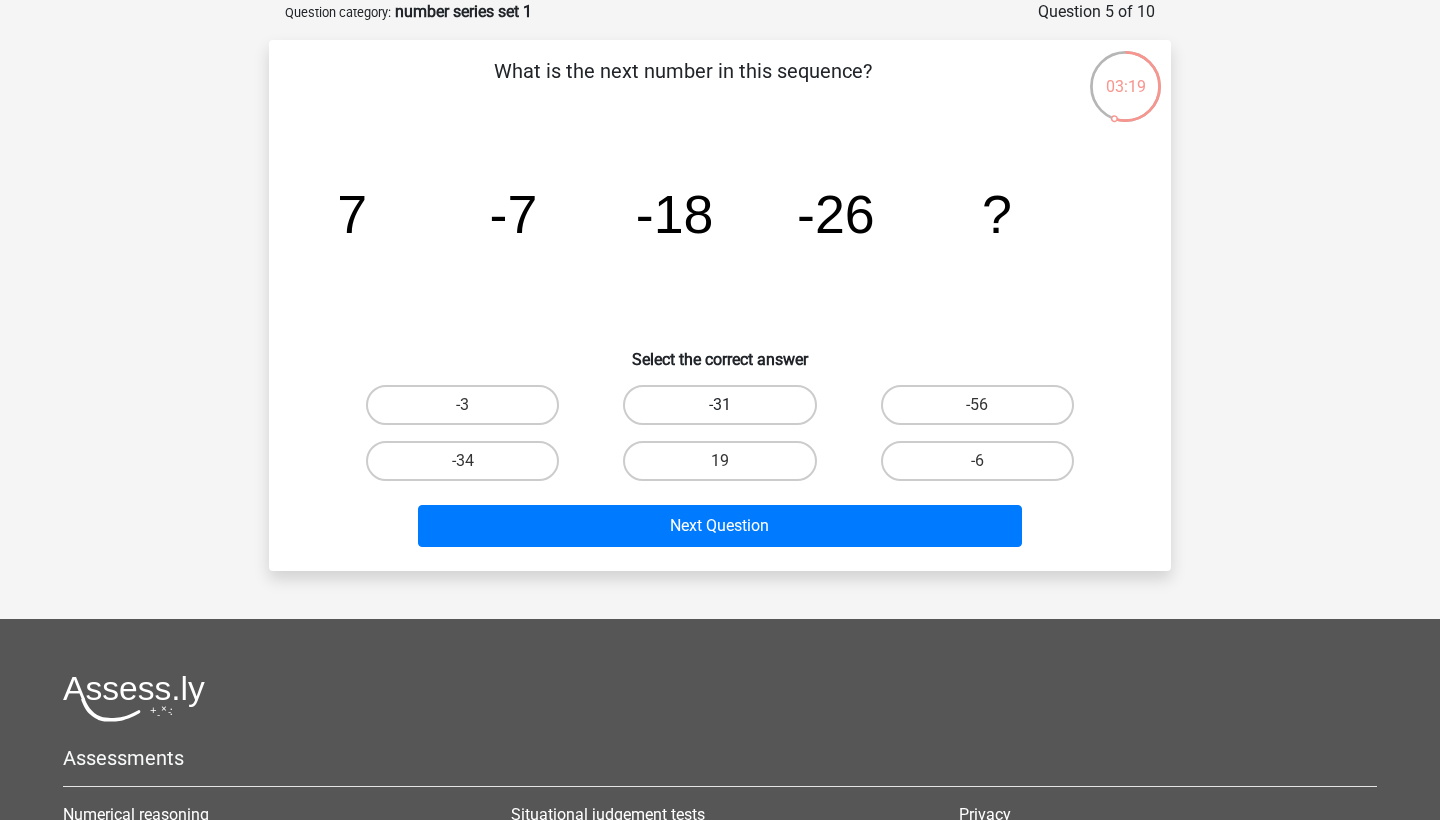 click on "-31" at bounding box center (719, 405) 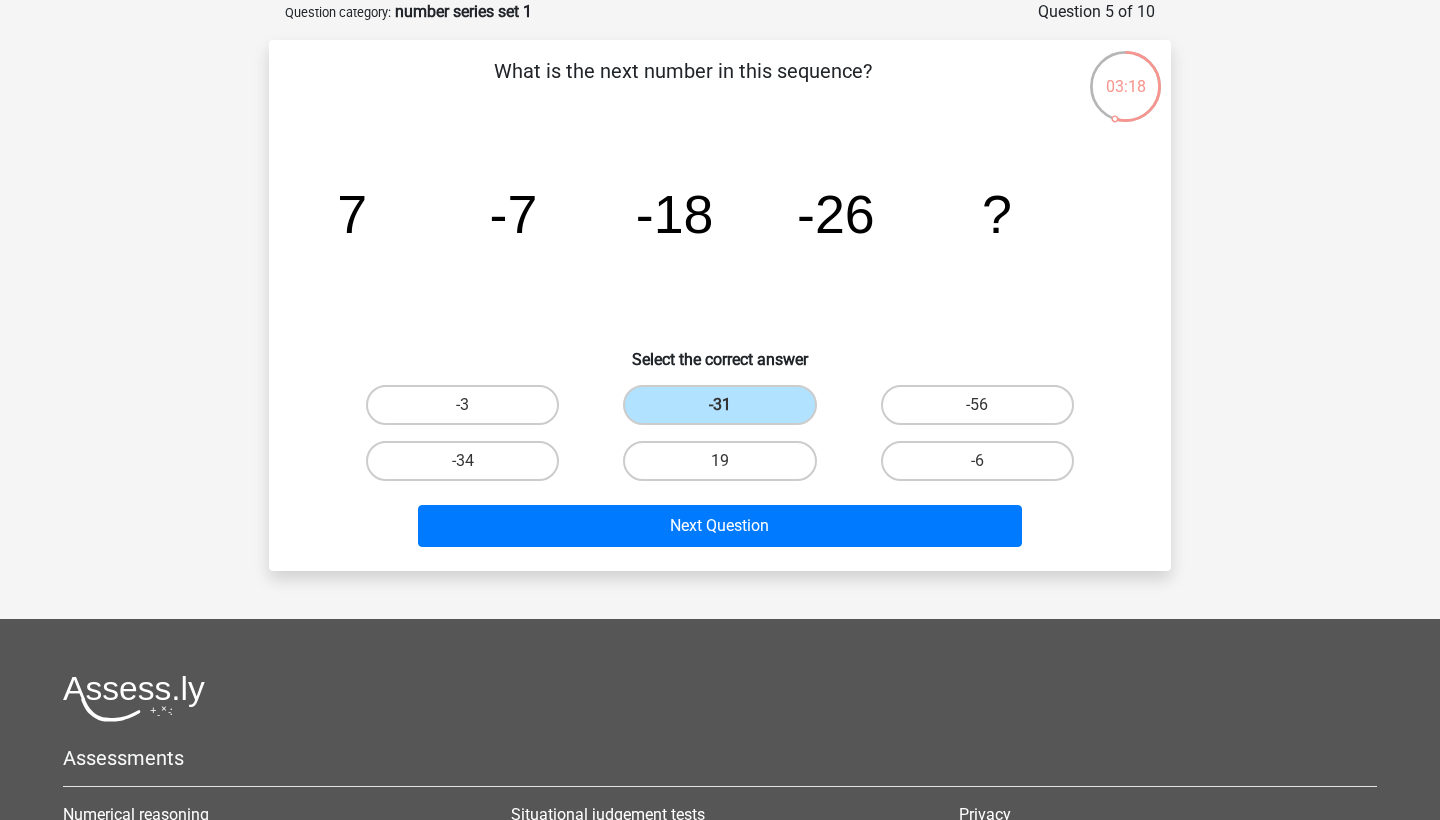 click on "What is the next number in this sequence?
image/svg+xml
7
-7
-18
-26
?
Select the correct answer" at bounding box center [720, 305] 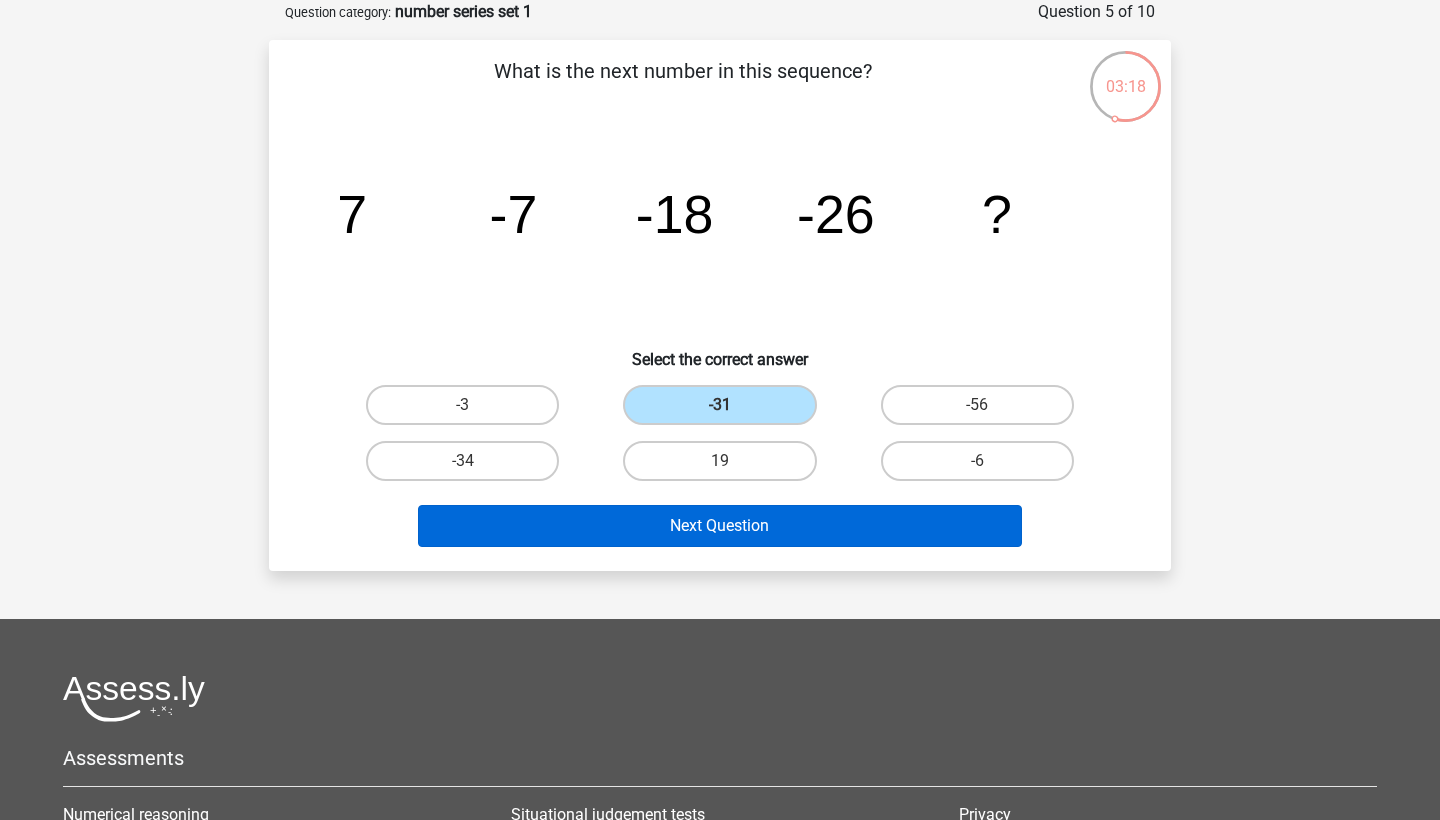 click on "Next Question" at bounding box center [720, 526] 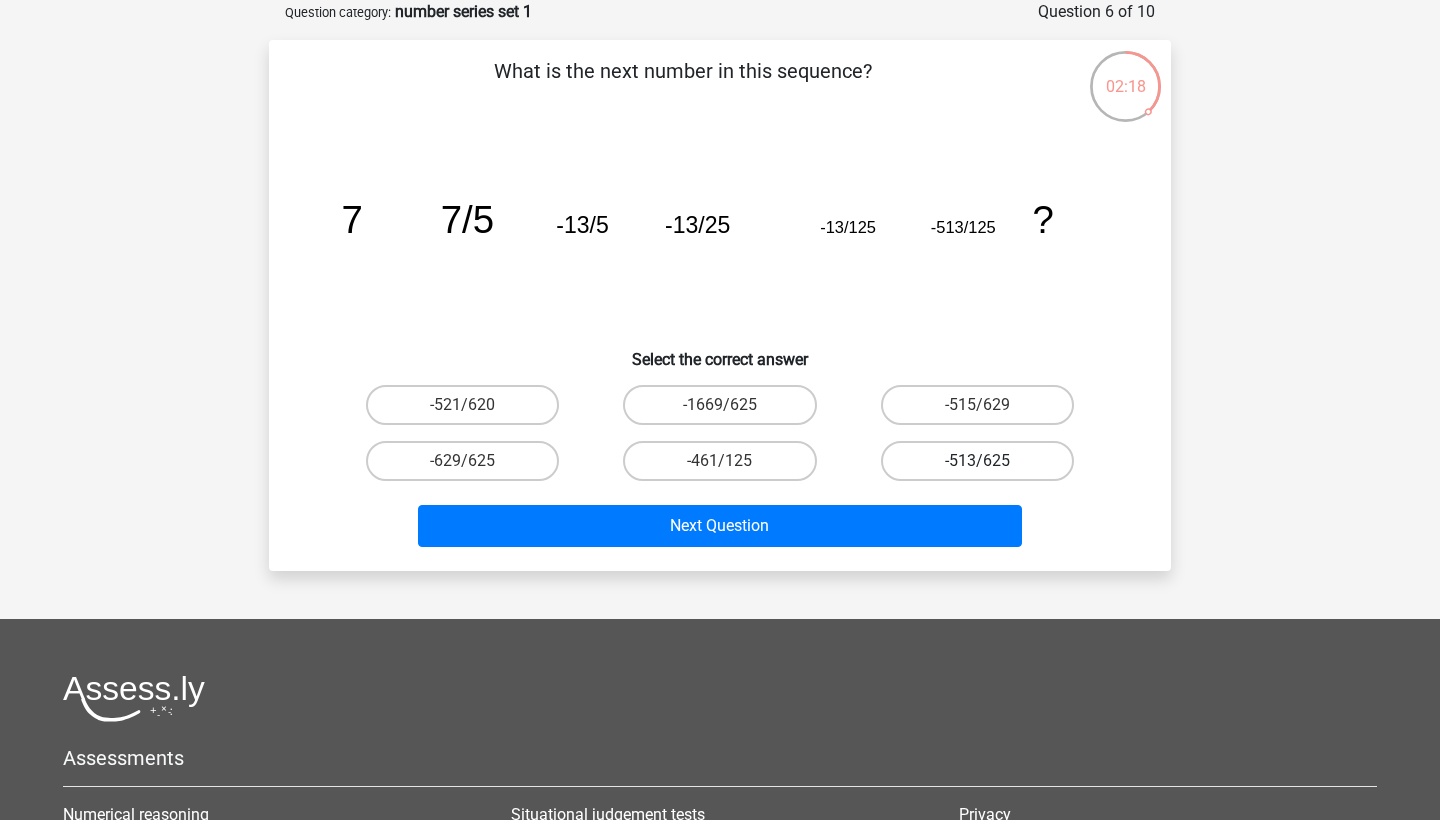 click on "-513/625" at bounding box center [977, 461] 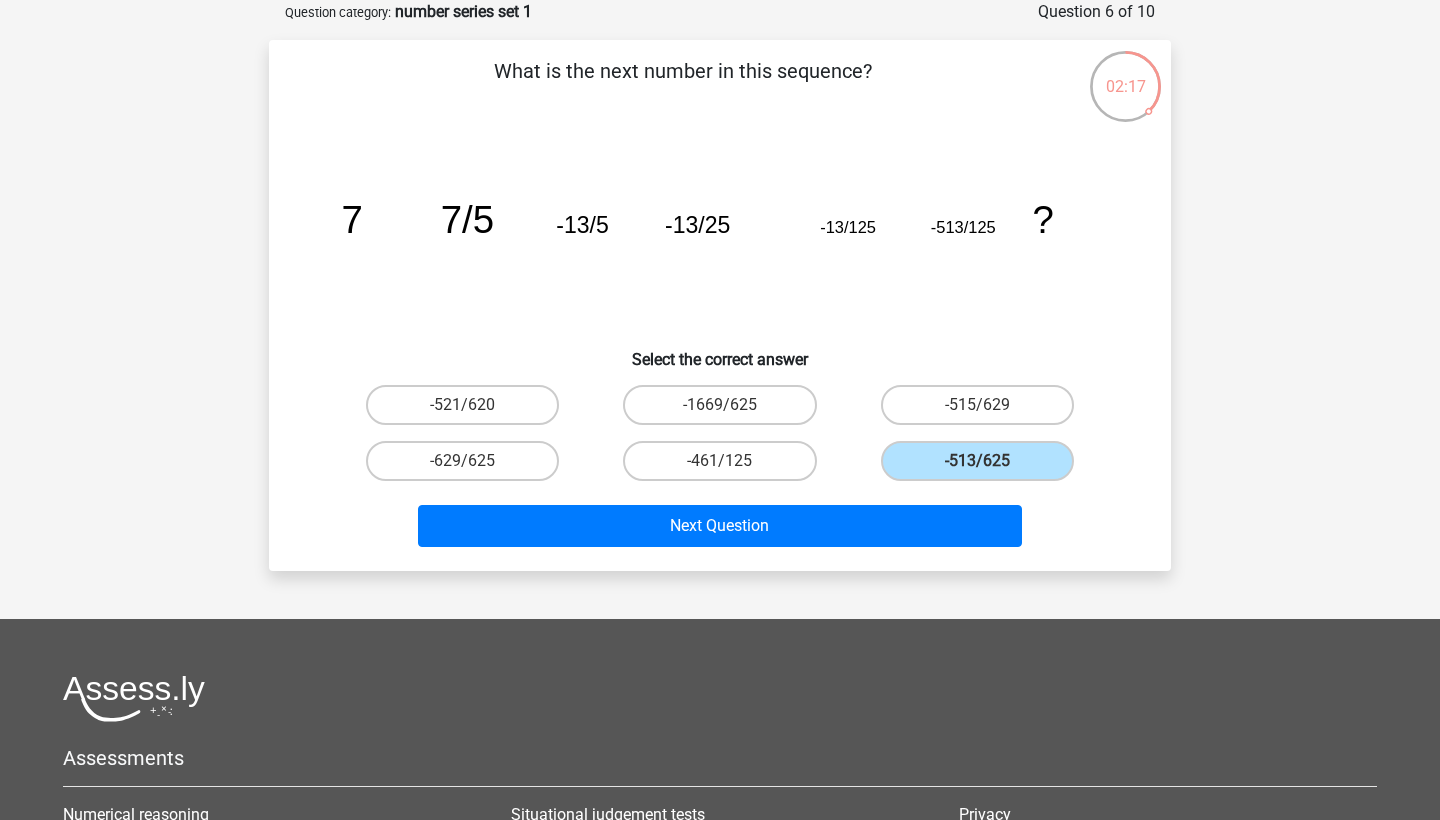 click on "Next Question" at bounding box center (720, 522) 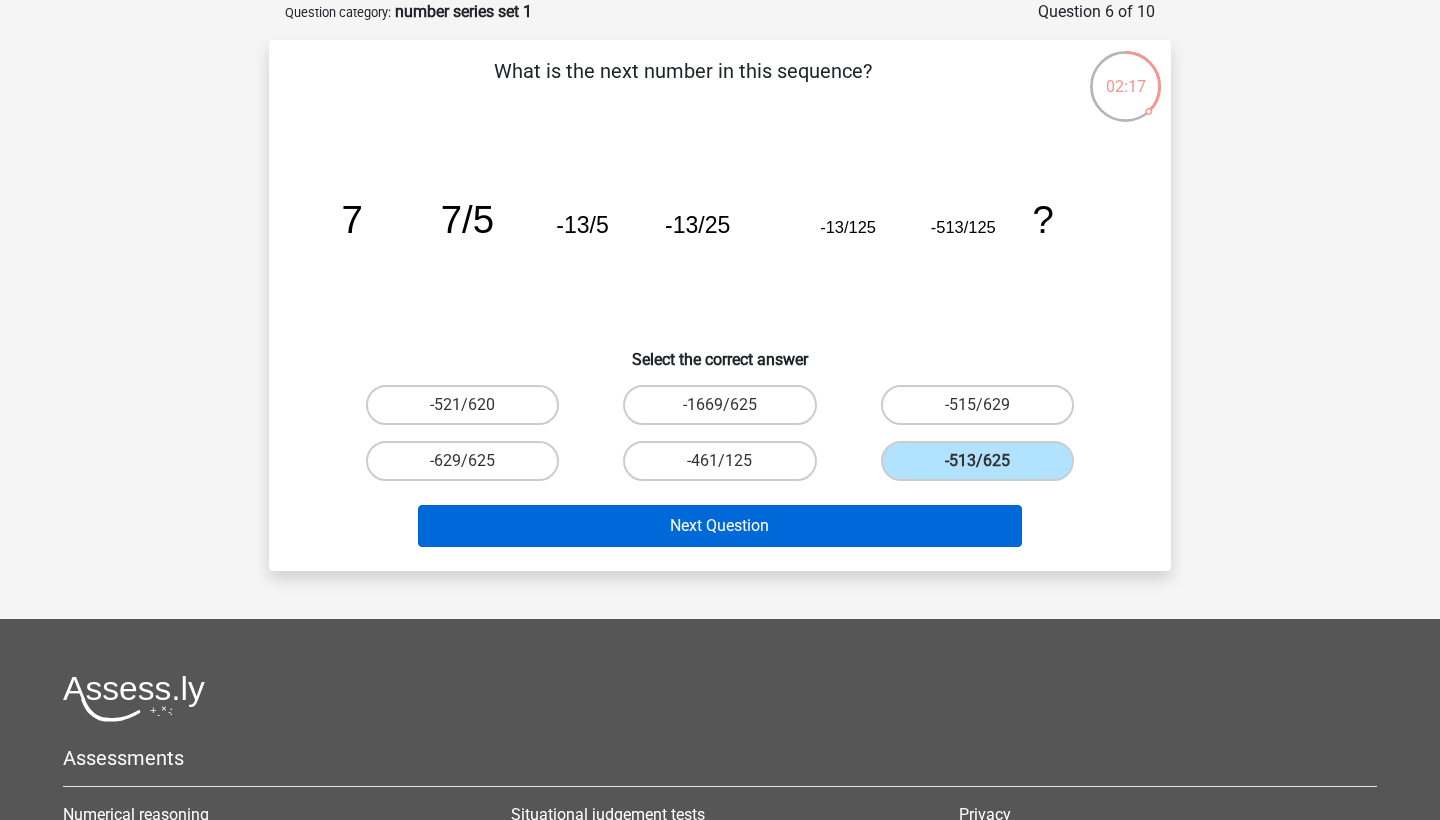 click on "Next Question" at bounding box center (720, 526) 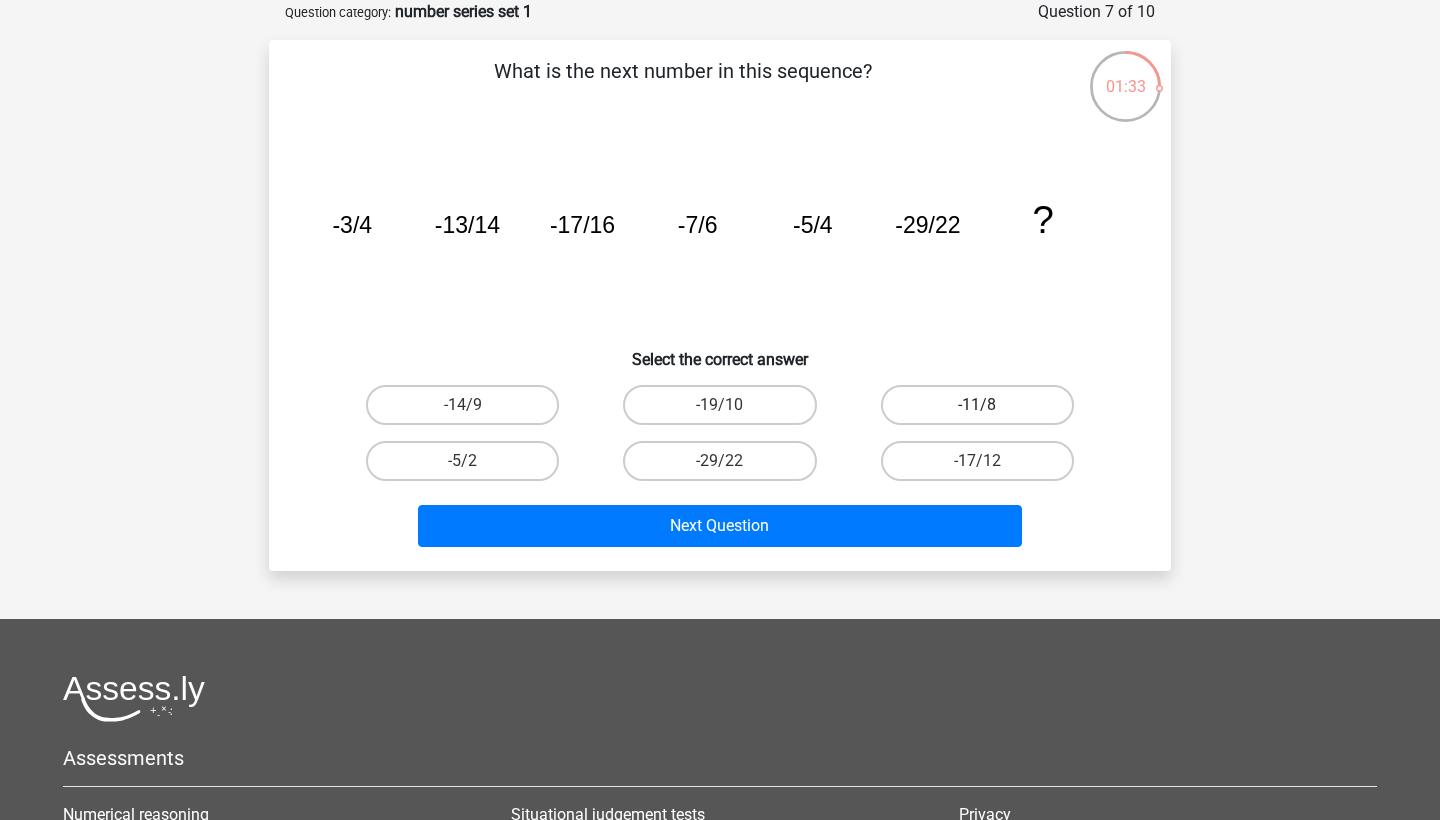 click on "-11/8" at bounding box center [977, 405] 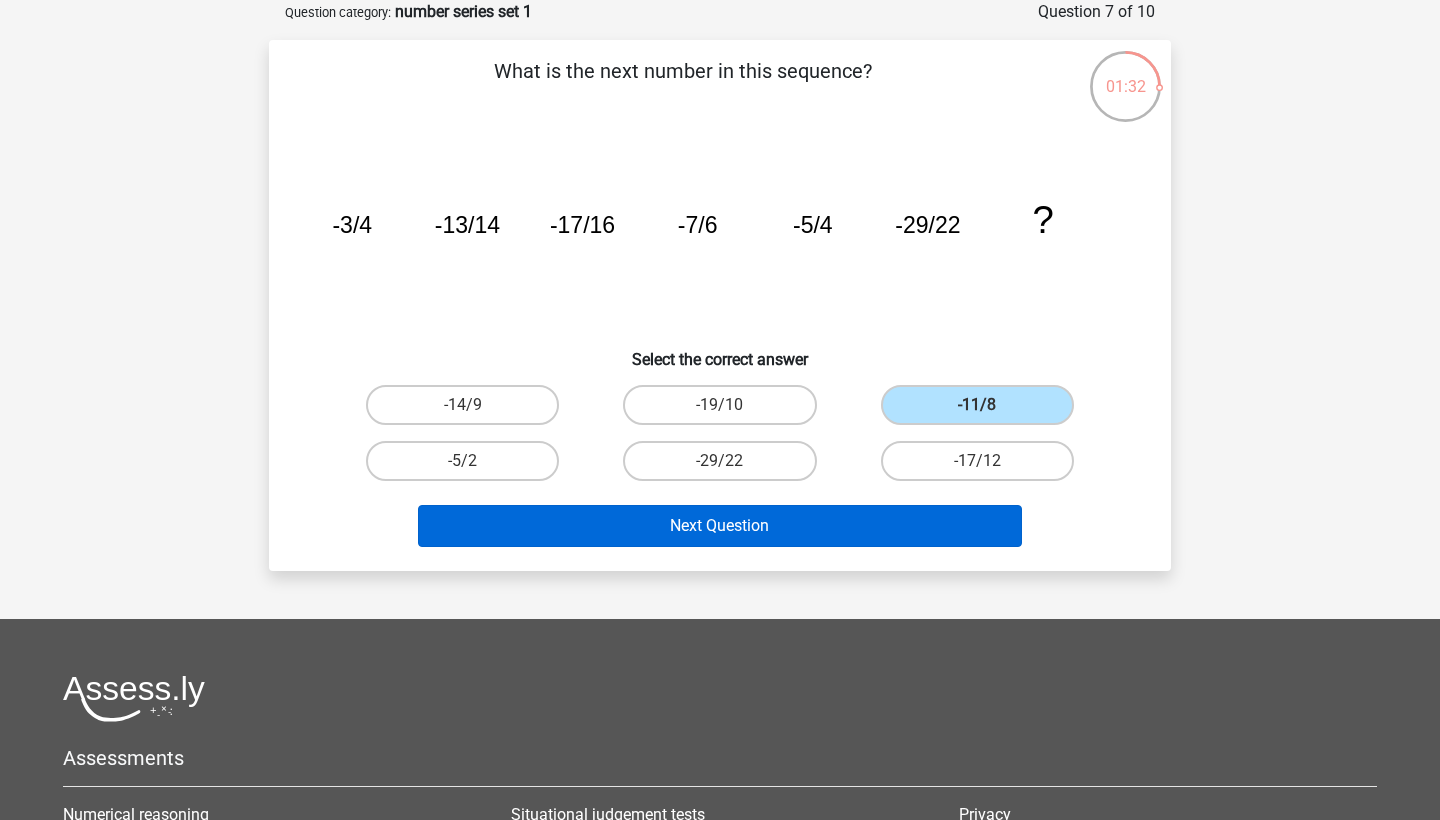 click on "Next Question" at bounding box center (720, 526) 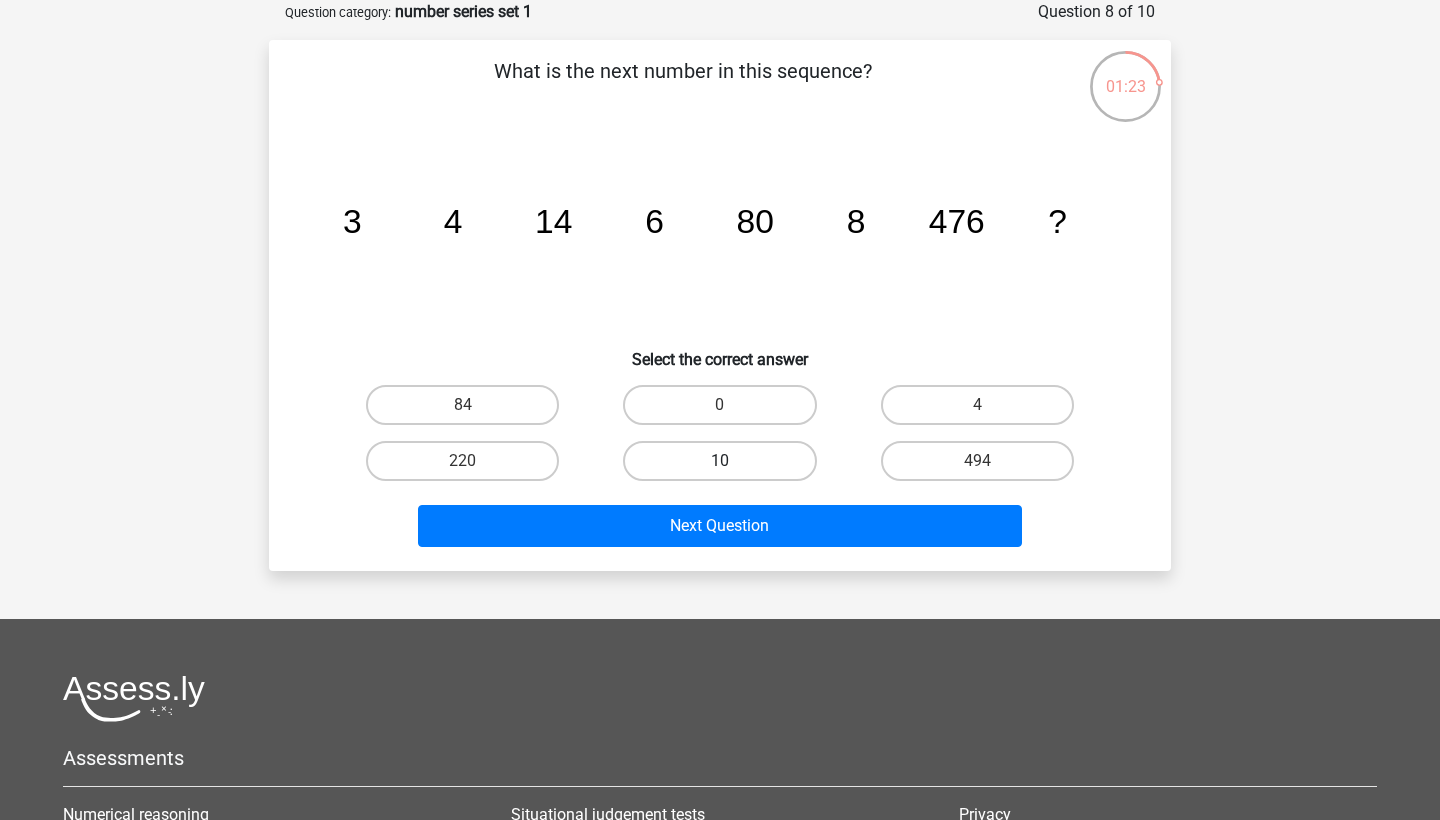 click on "10" at bounding box center (719, 461) 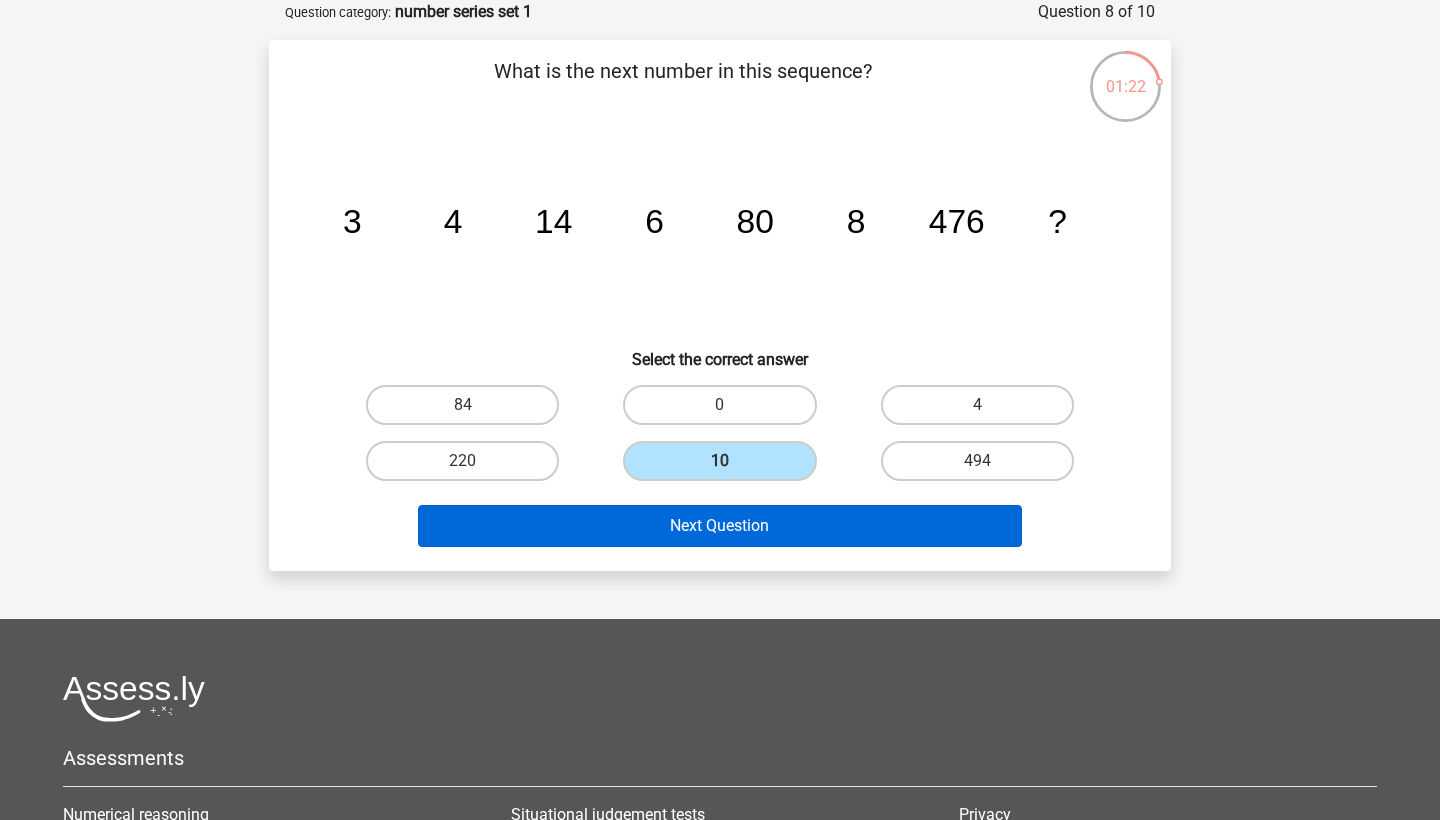 click on "Next Question" at bounding box center (720, 526) 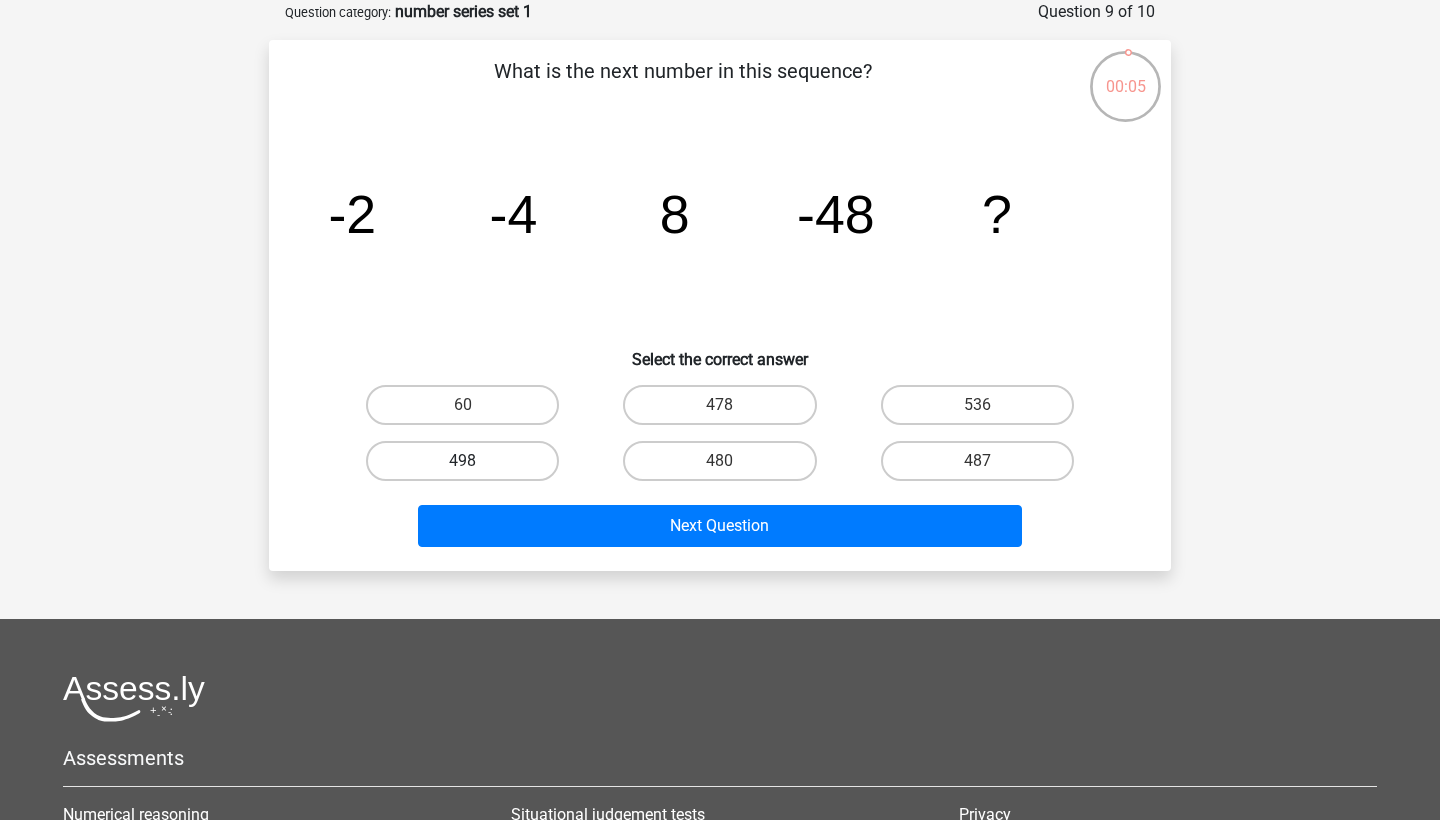 click on "498" at bounding box center (462, 461) 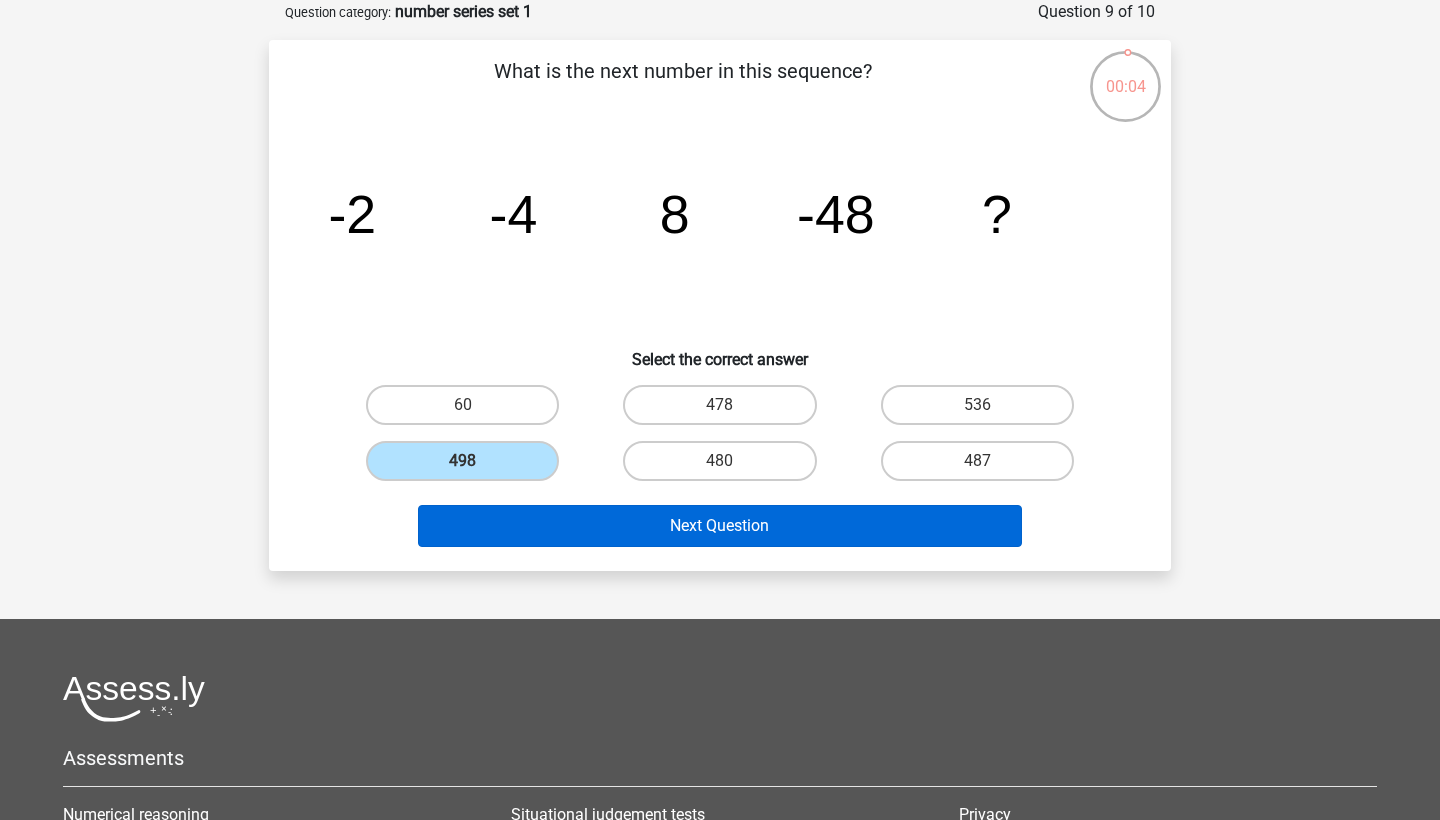 click on "Next Question" at bounding box center [720, 526] 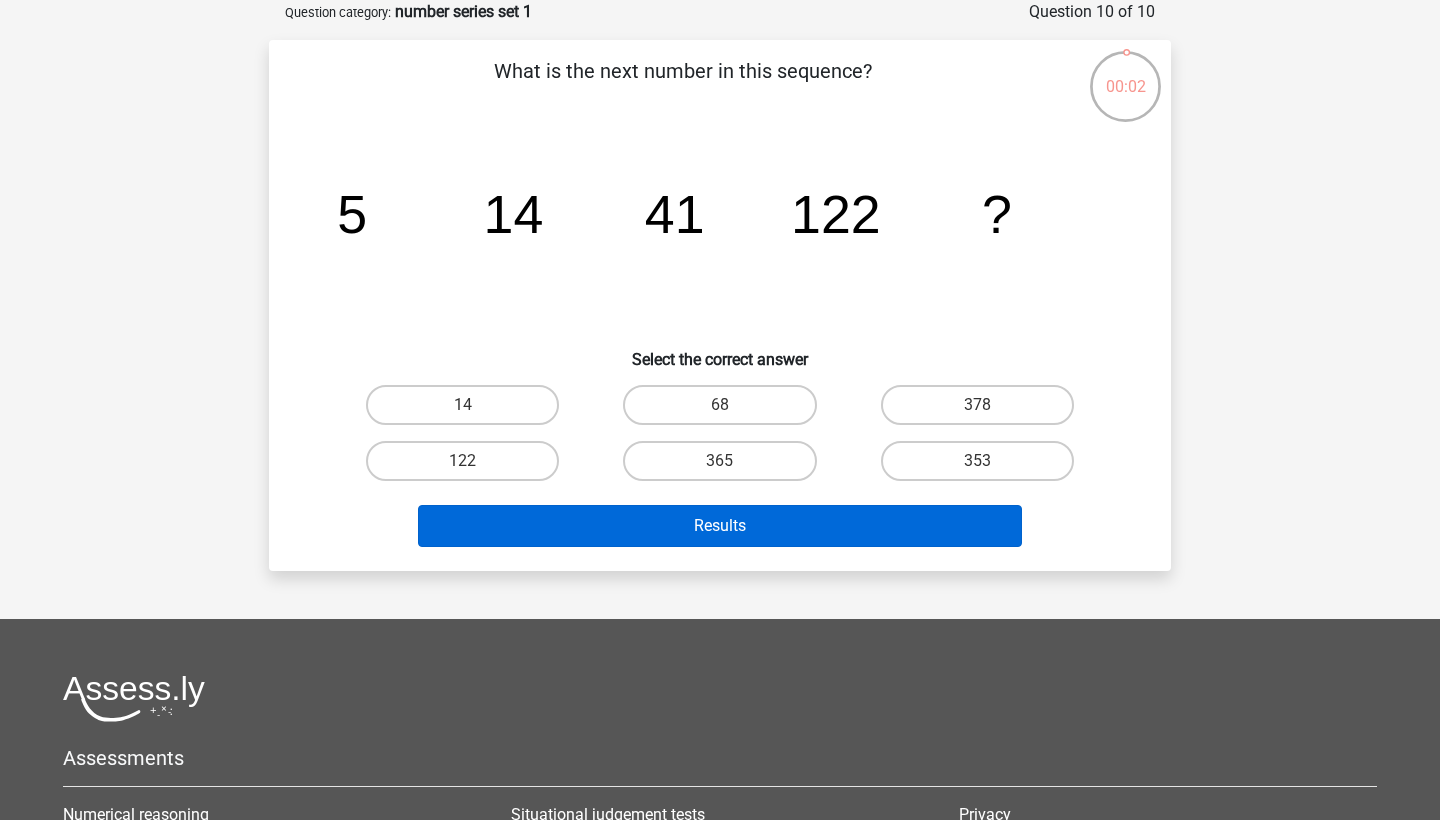 click on "Results" at bounding box center (720, 526) 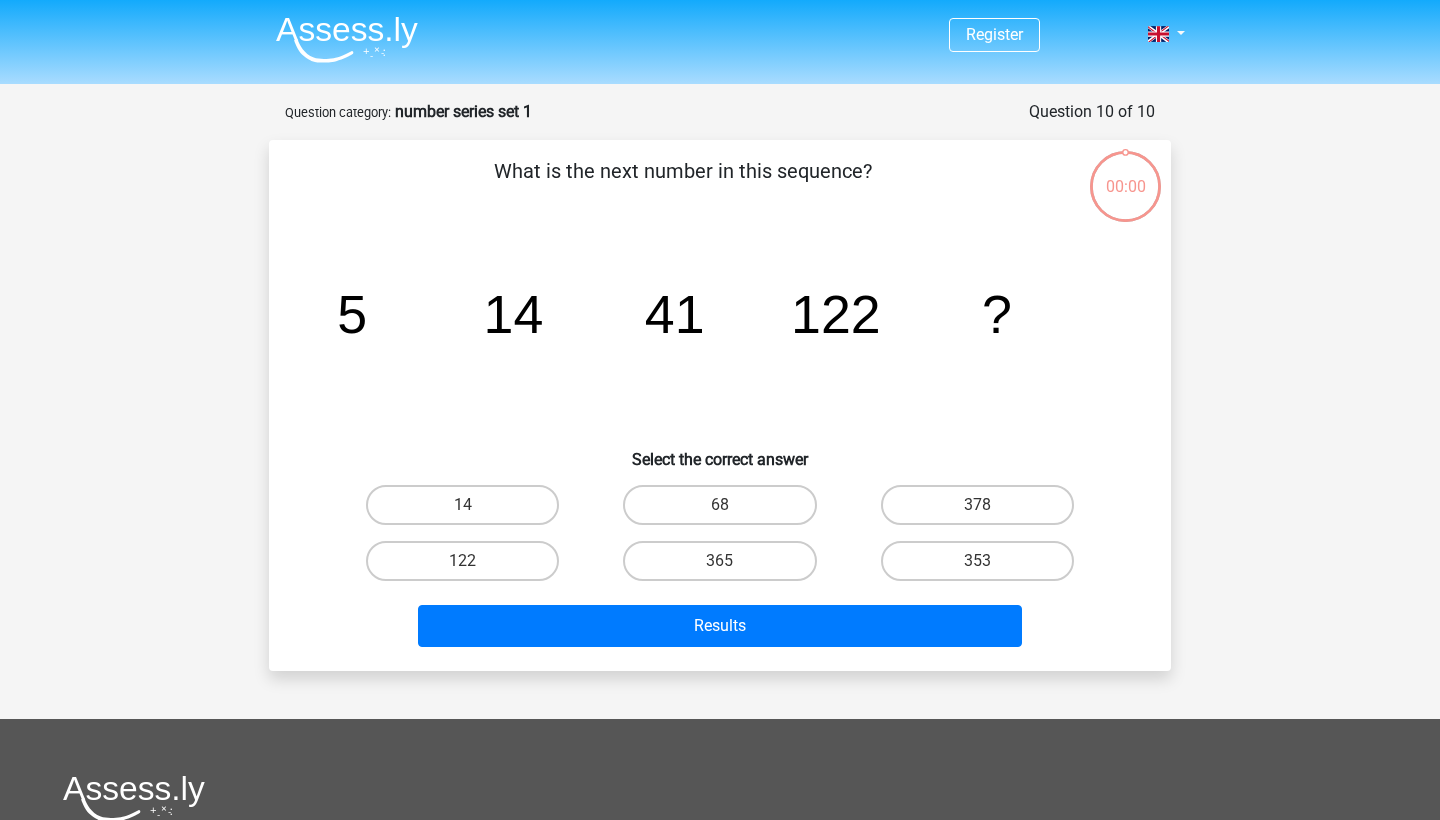 scroll, scrollTop: 100, scrollLeft: 0, axis: vertical 